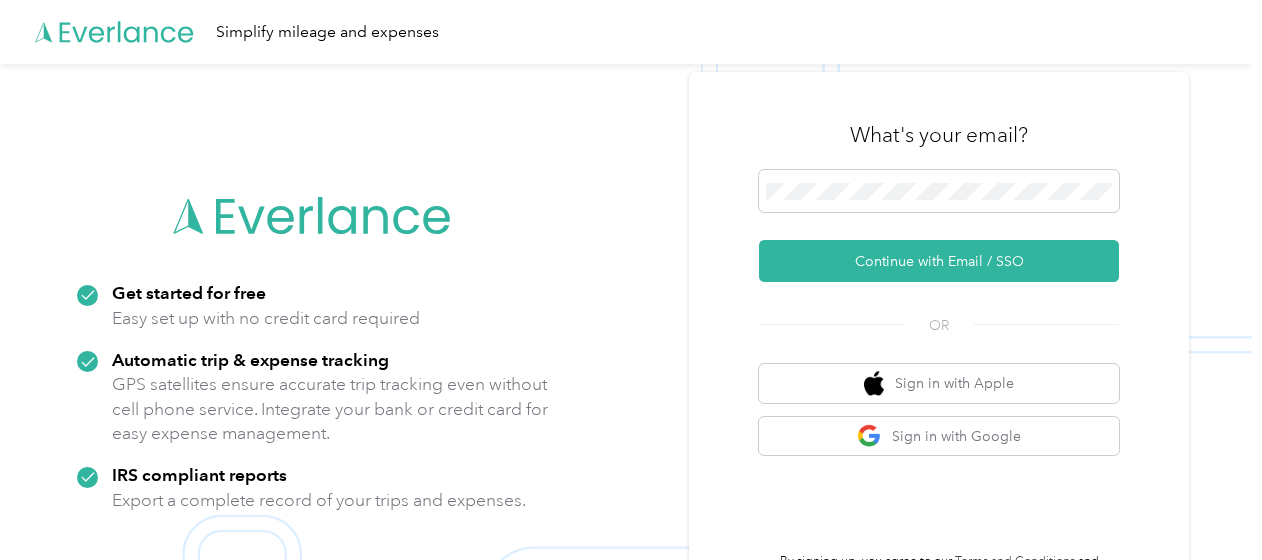 scroll, scrollTop: 0, scrollLeft: 0, axis: both 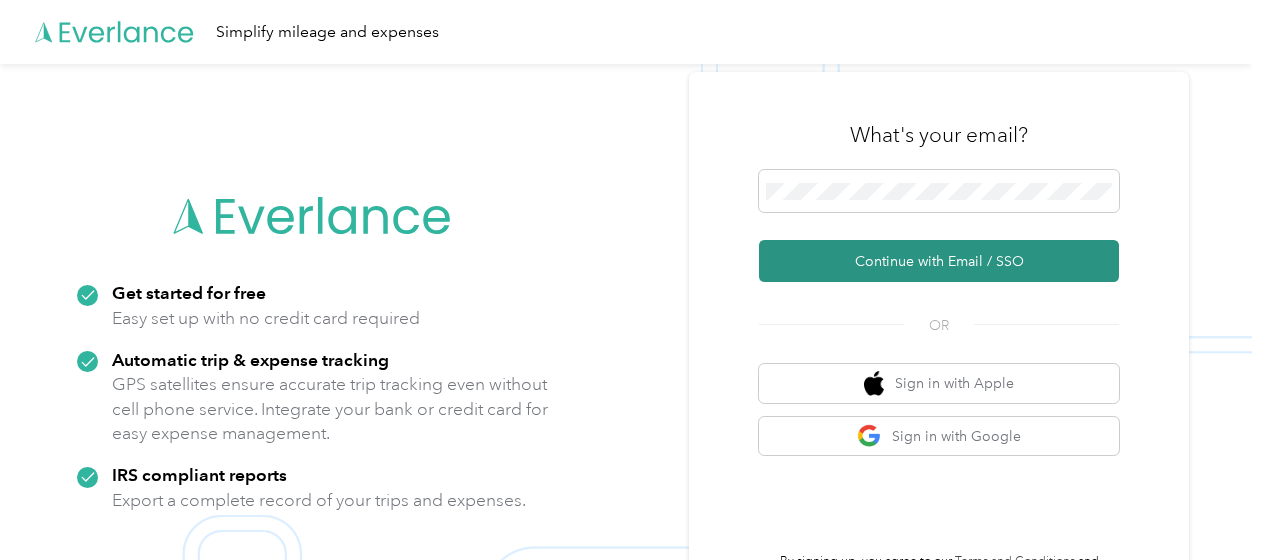 click on "Continue with Email / SSO" at bounding box center (939, 261) 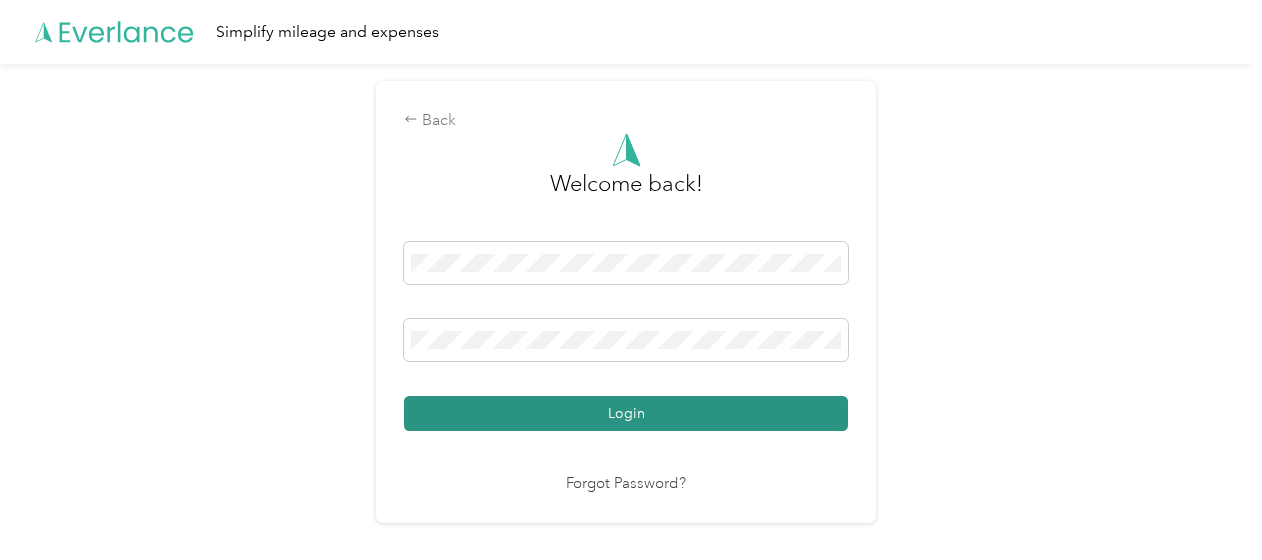 click on "Login" at bounding box center [626, 413] 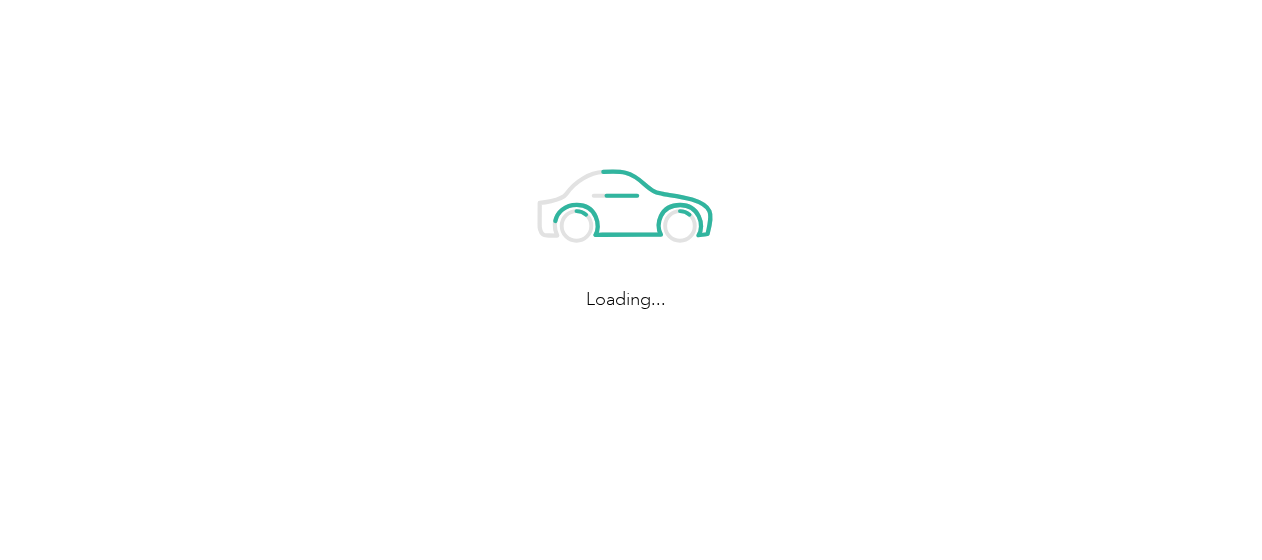 scroll, scrollTop: 0, scrollLeft: 0, axis: both 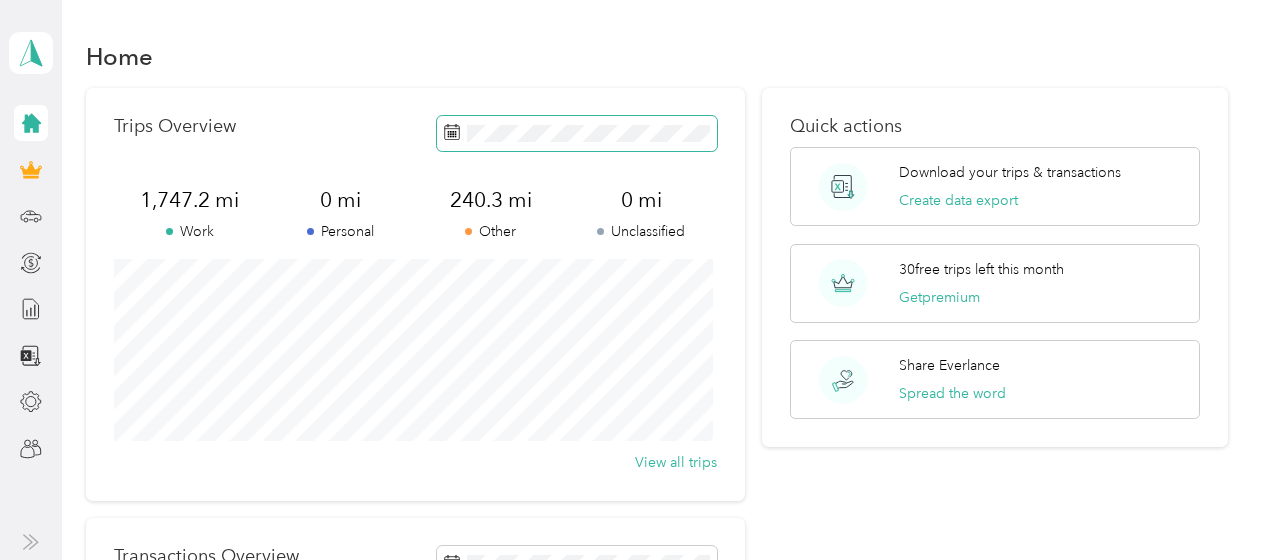 click at bounding box center [452, 133] 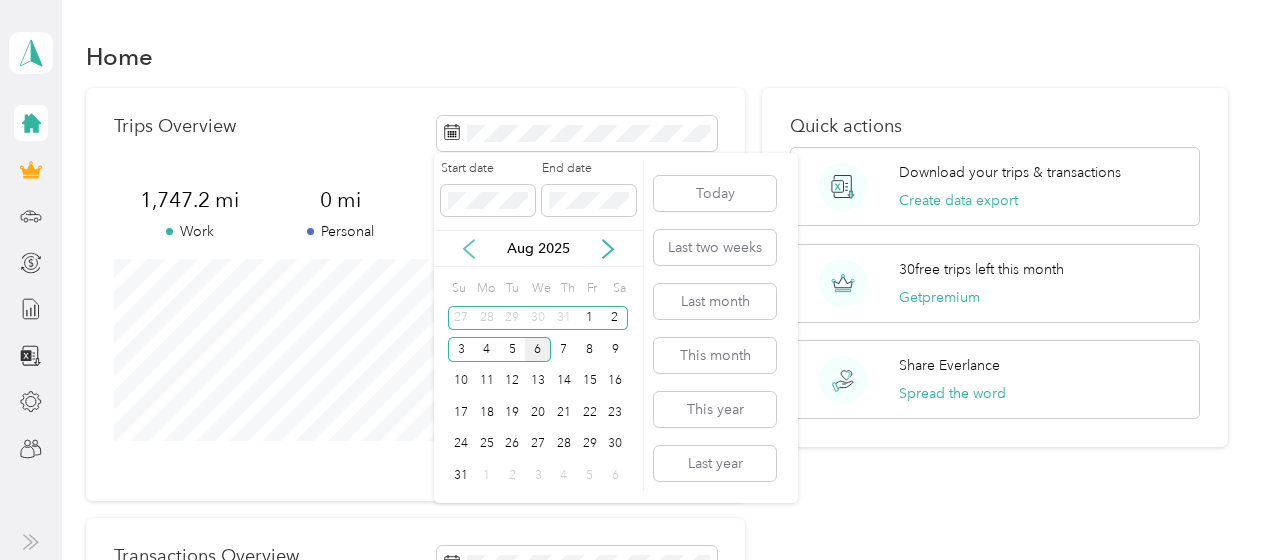 click 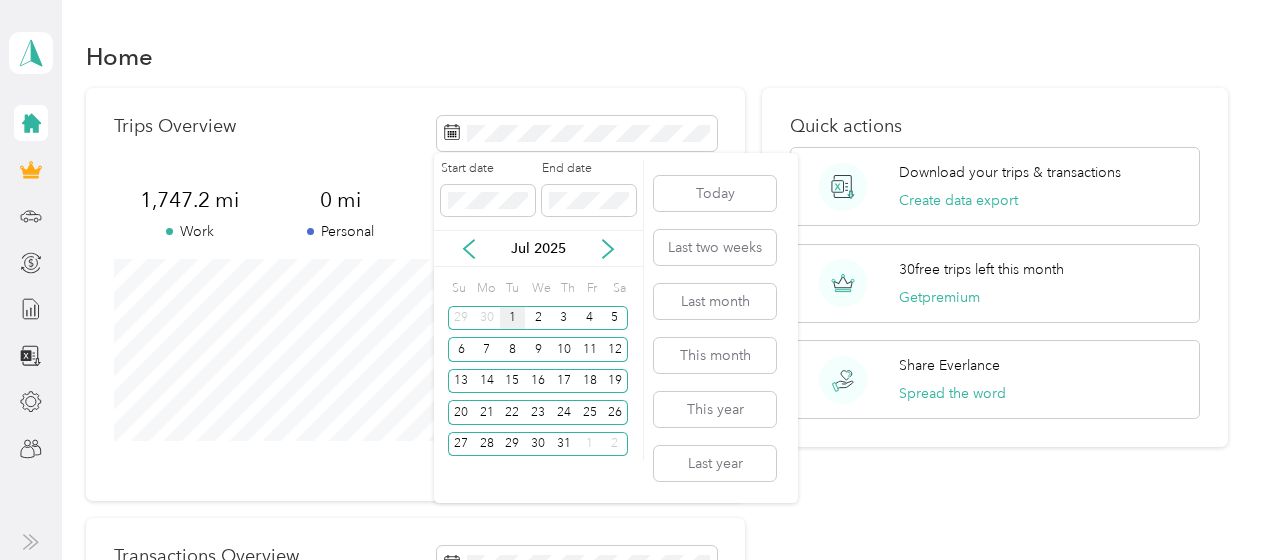 click on "1" at bounding box center [513, 318] 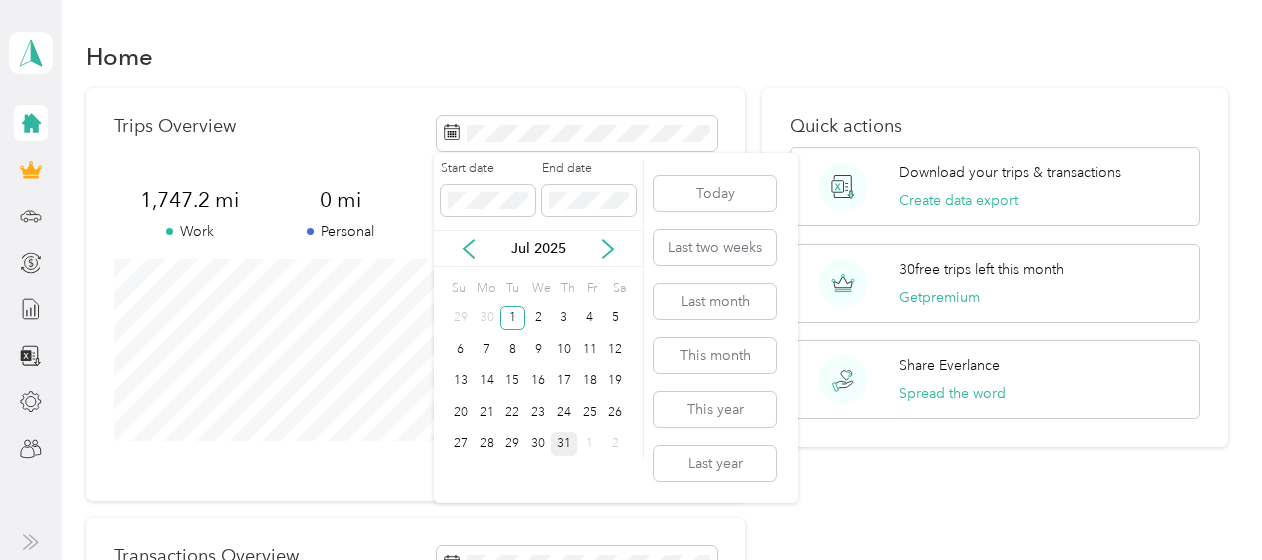 click on "31" at bounding box center (564, 444) 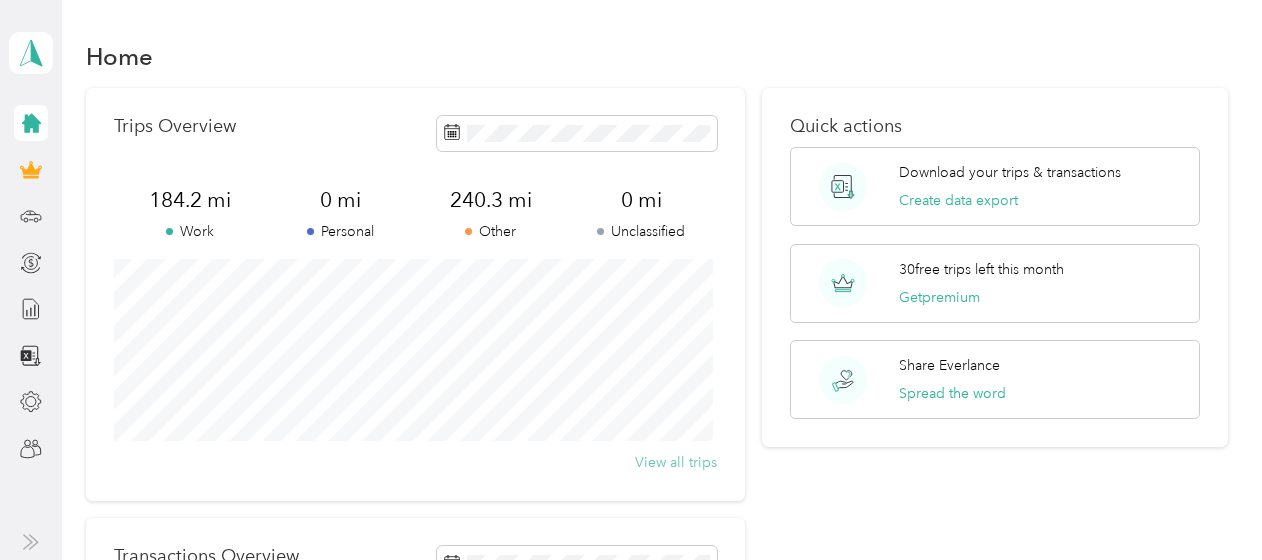 click on "View all trips" at bounding box center [676, 462] 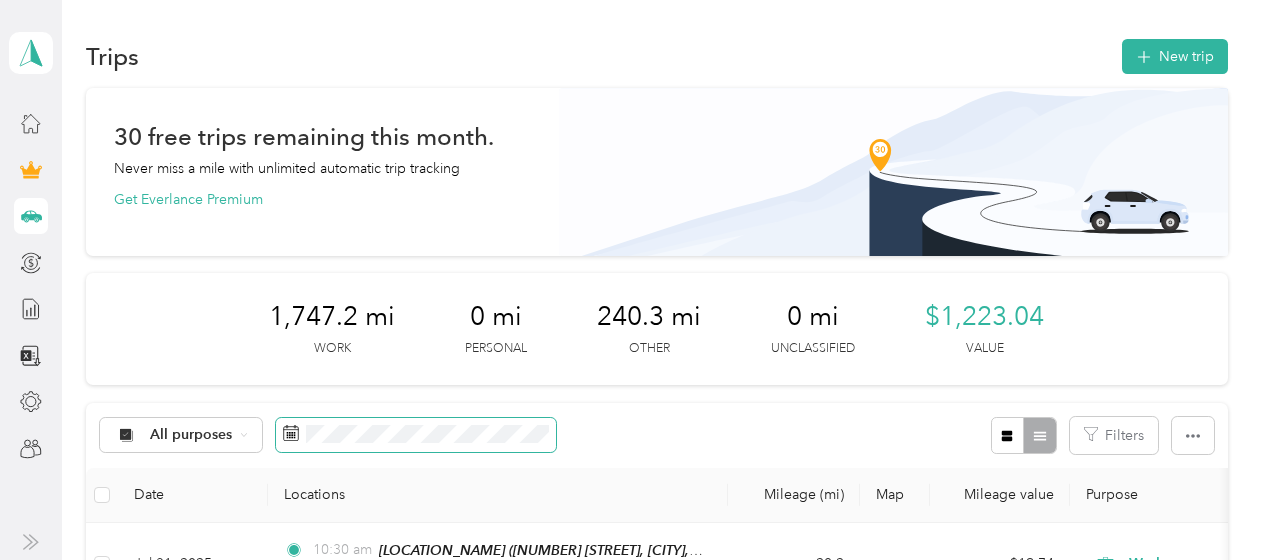 click 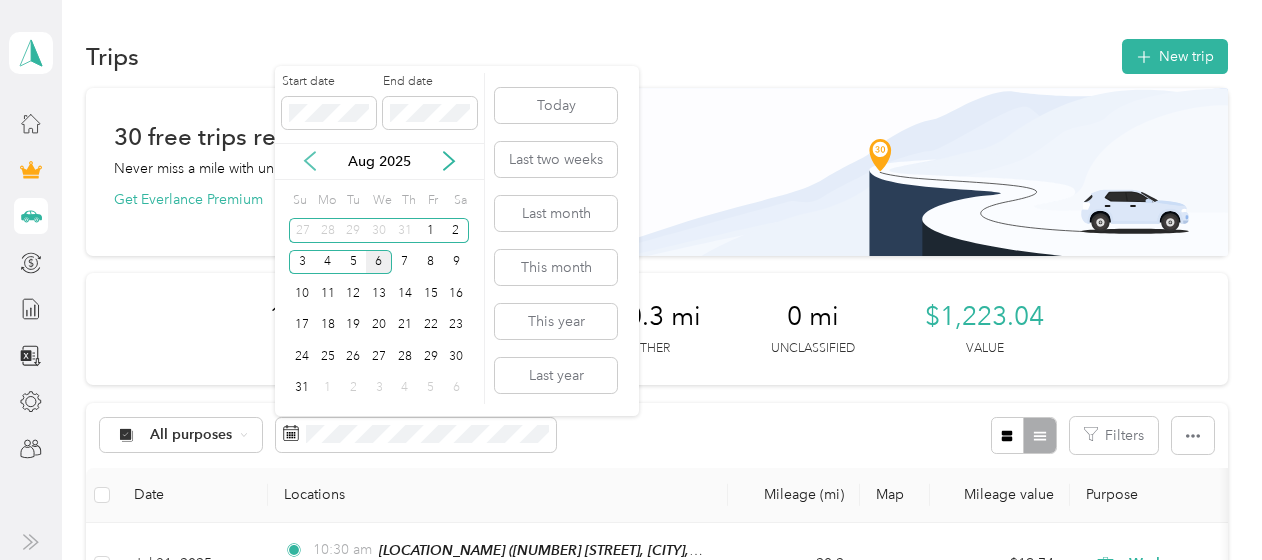 click 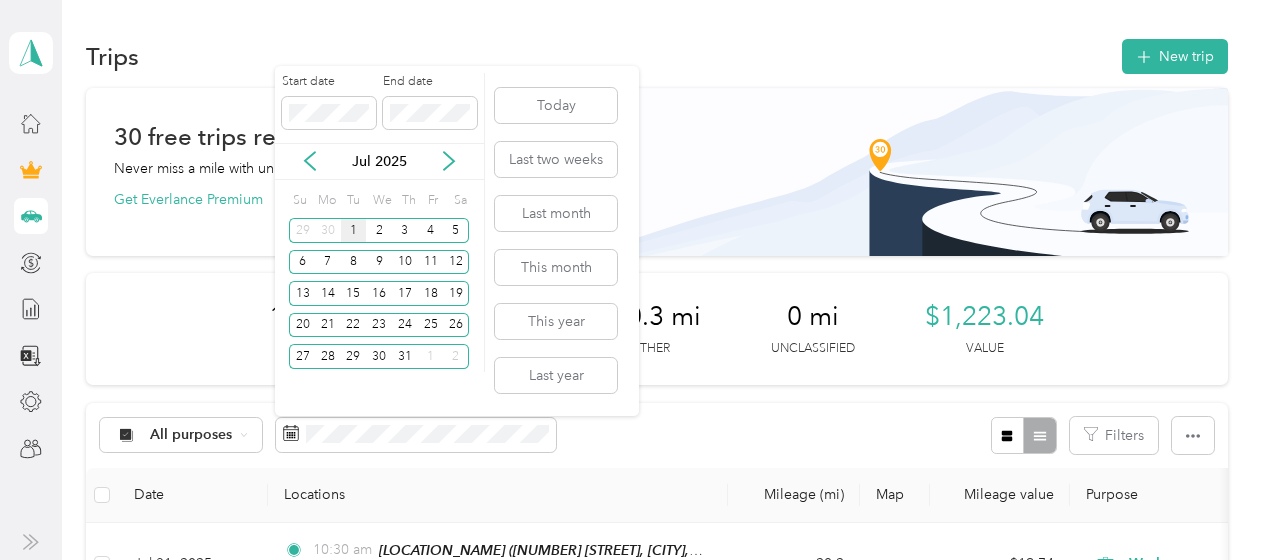 click on "1" at bounding box center [354, 230] 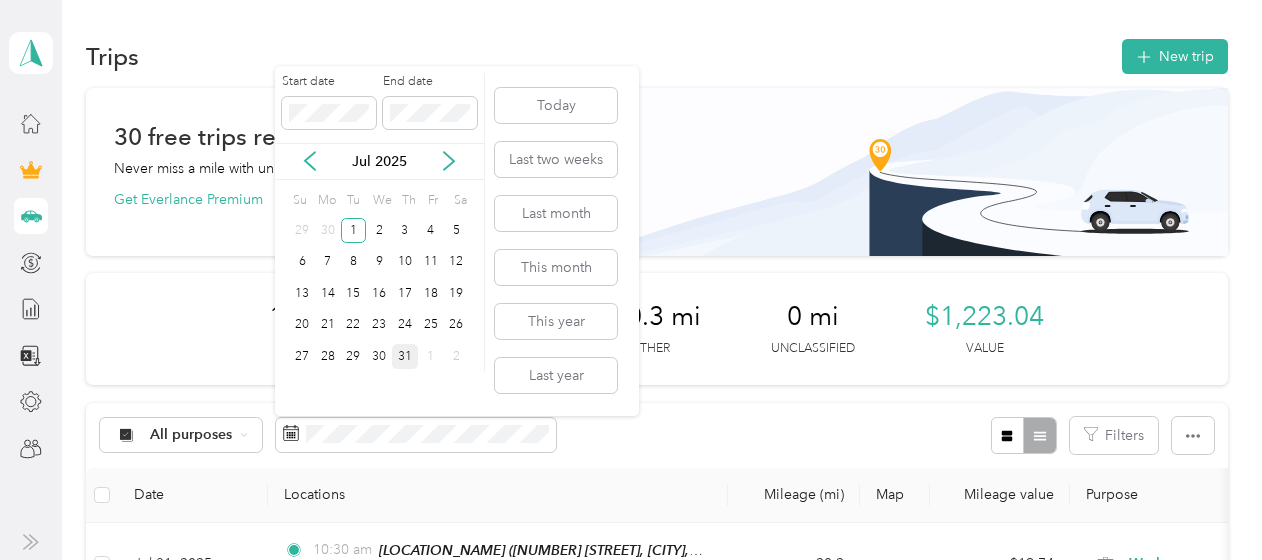 click on "31" at bounding box center [405, 356] 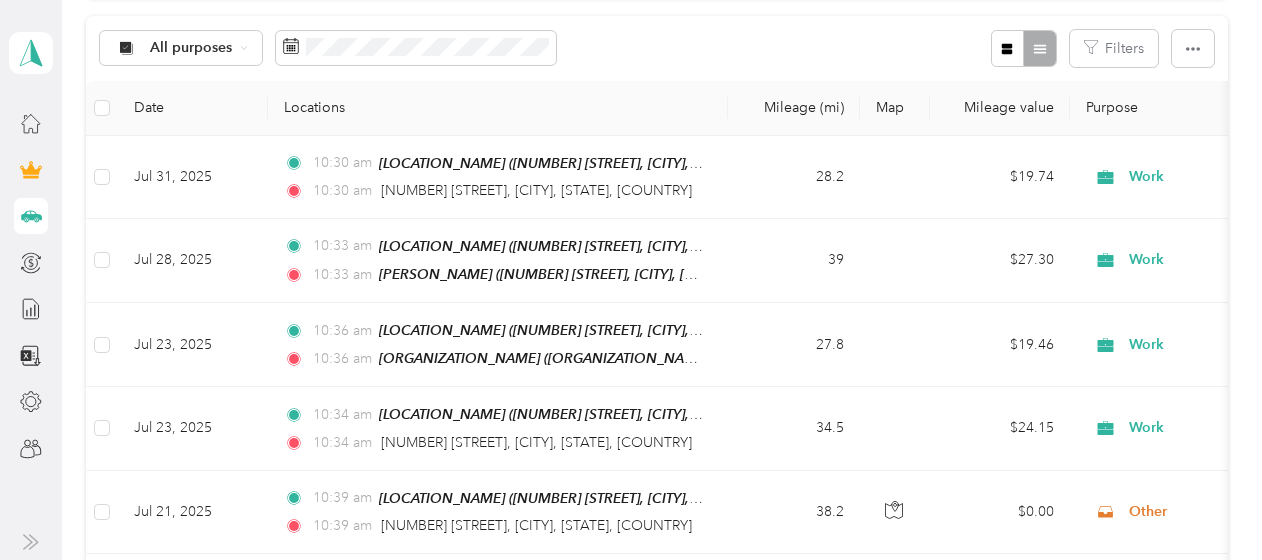 scroll, scrollTop: 395, scrollLeft: 0, axis: vertical 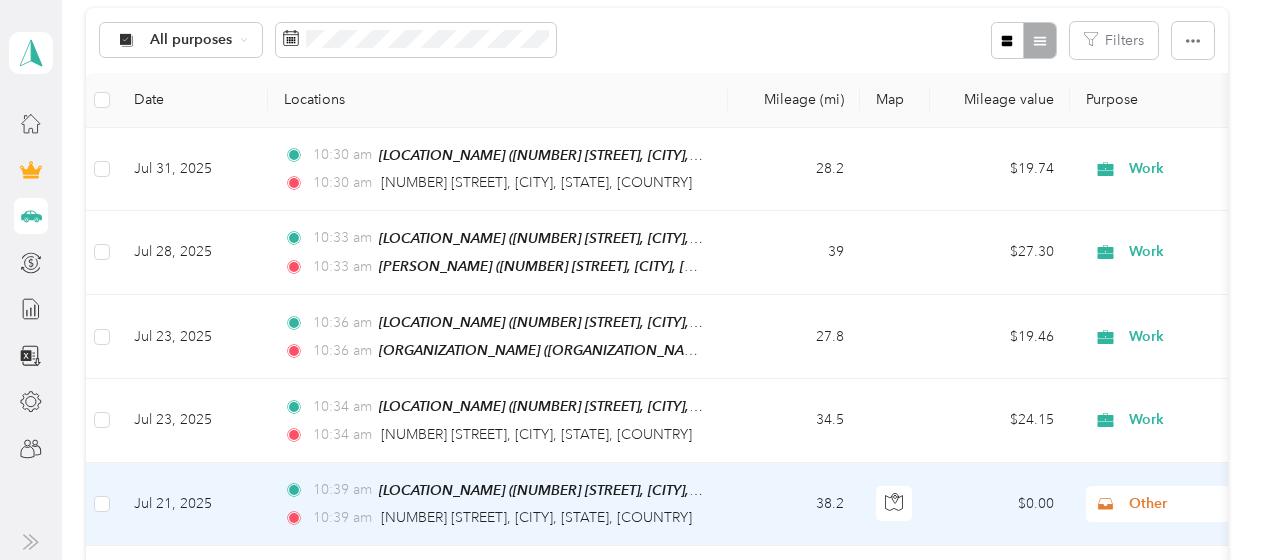 click on "Other" at bounding box center (1220, 504) 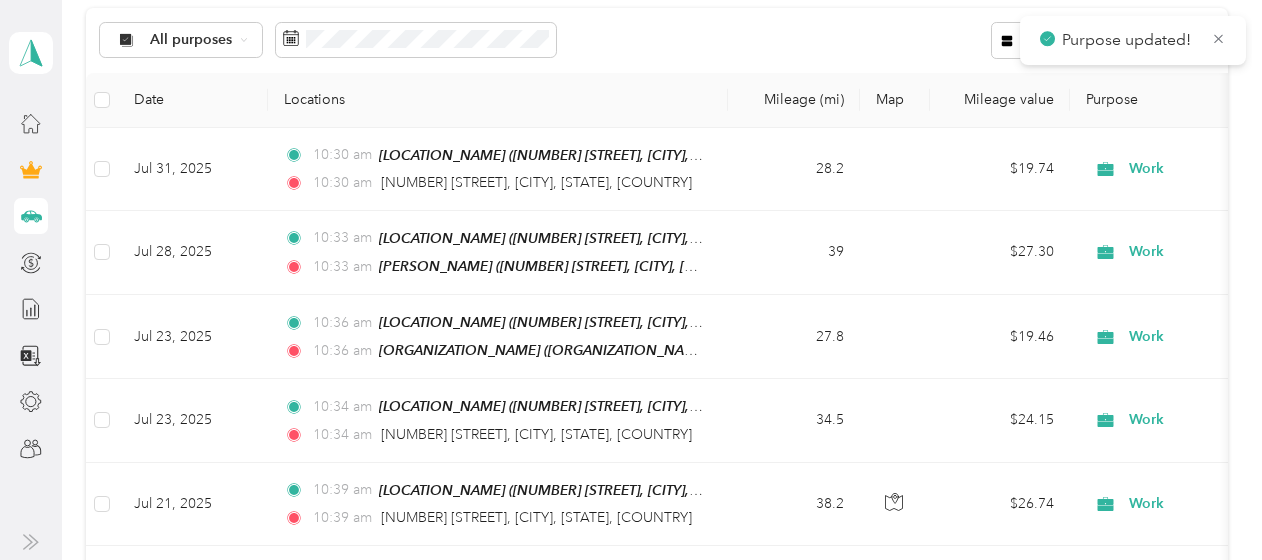 click on "Trips New trip 30 free trips remaining this month. Never miss a mile with unlimited automatic trip tracking Get Everlance Premium 222.4   mi Work 0   mi Personal 202.1   mi Other 0   mi Unclassified $155.68 Value All purposes Filters Date Locations Mileage (mi) Map Mileage value Purpose Track Method Report                     Jul 31, 2025 10:30 am Home ([NUMBER] [STREET], [CITY], [STATE], [COUNTRY] , [CITY], [STATE]) 10:30 am [NUMBER] [STREET], [CITY], [STATE], [COUNTRY] 28.2 $19.74 Work Manual -- Jul 28, 2025 10:33 am Home ([NUMBER] [STREET], [CITY], [STATE], [COUNTRY] , [CITY], [STATE]) 10:33 am Kelley ([NUMBER] [STREET], [CITY], [STATE], [COUNTRY] , [CITY], [STATE]) 39 $27.30 Work Manual -- Jul 23, 2025 10:36 am Home ([NUMBER] [STREET], [CITY], [STATE], [COUNTRY] , [CITY], [STATE]) 10:36 am DBDSN (Dorchester Board of Disabilities and Special Needs, [NUMBER] [STREET], [CITY], [STATE]  [POSTAL_CODE], [COUNTRY] , [CITY], [STATE]) 27.8 $19.46 Work Manual -- Jul 23, 2025 10:34 am 34.5 --" at bounding box center [657, 325] 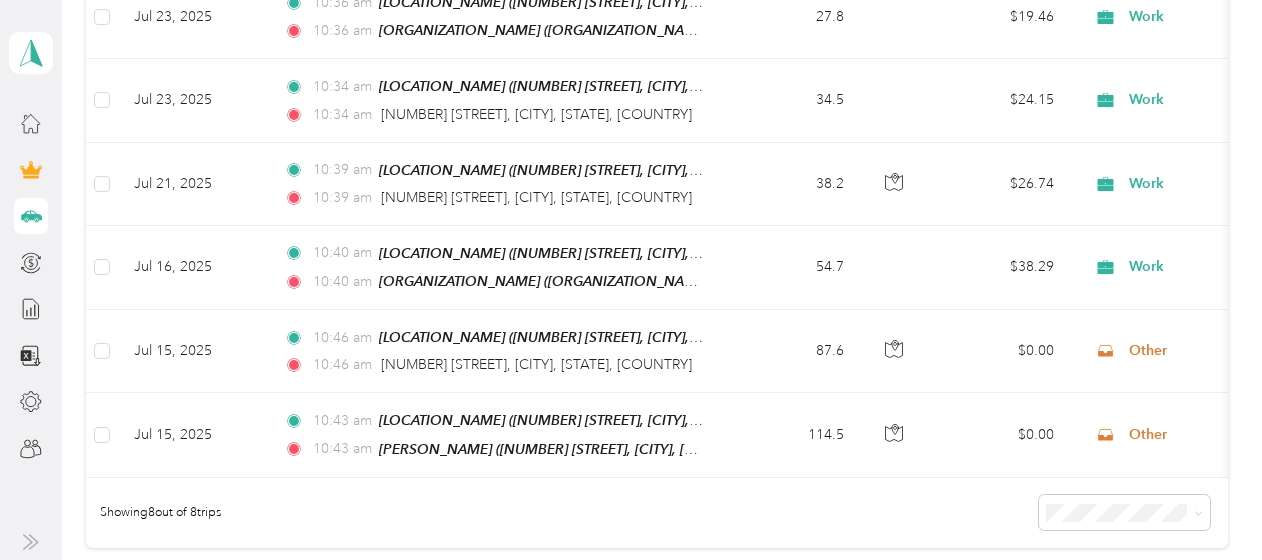 scroll, scrollTop: 755, scrollLeft: 0, axis: vertical 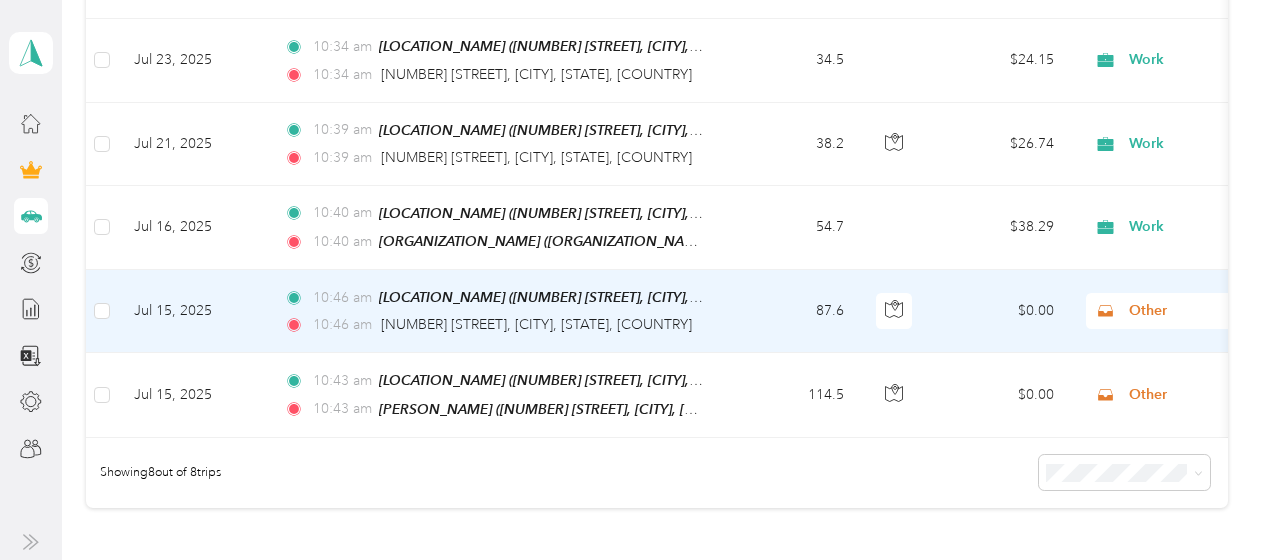 click on "Other" at bounding box center (1220, 311) 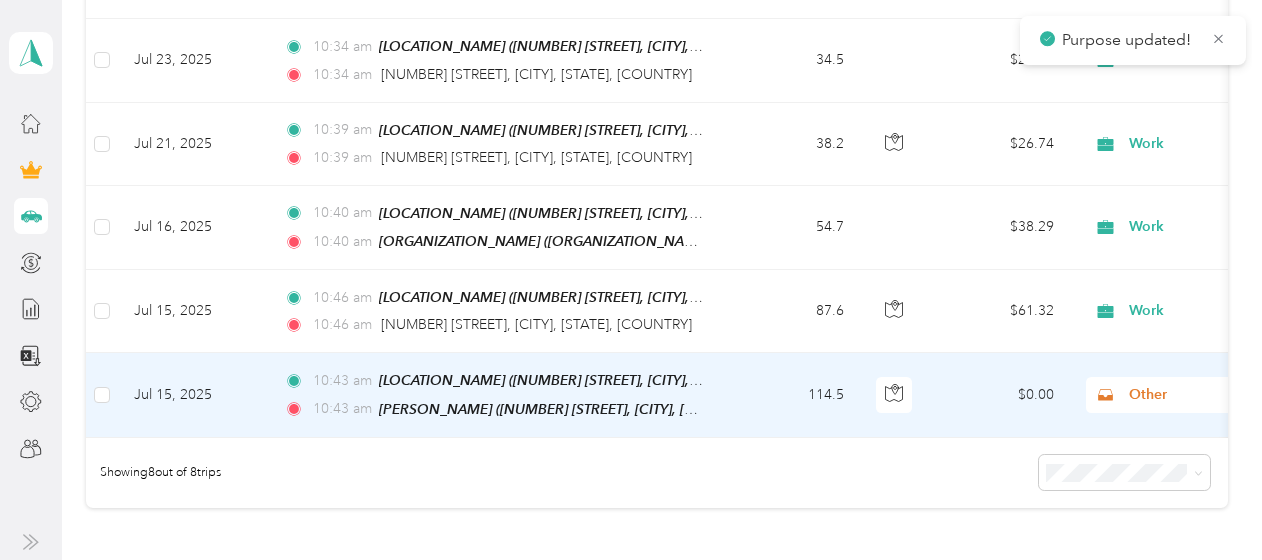 click on "Other" at bounding box center [1220, 395] 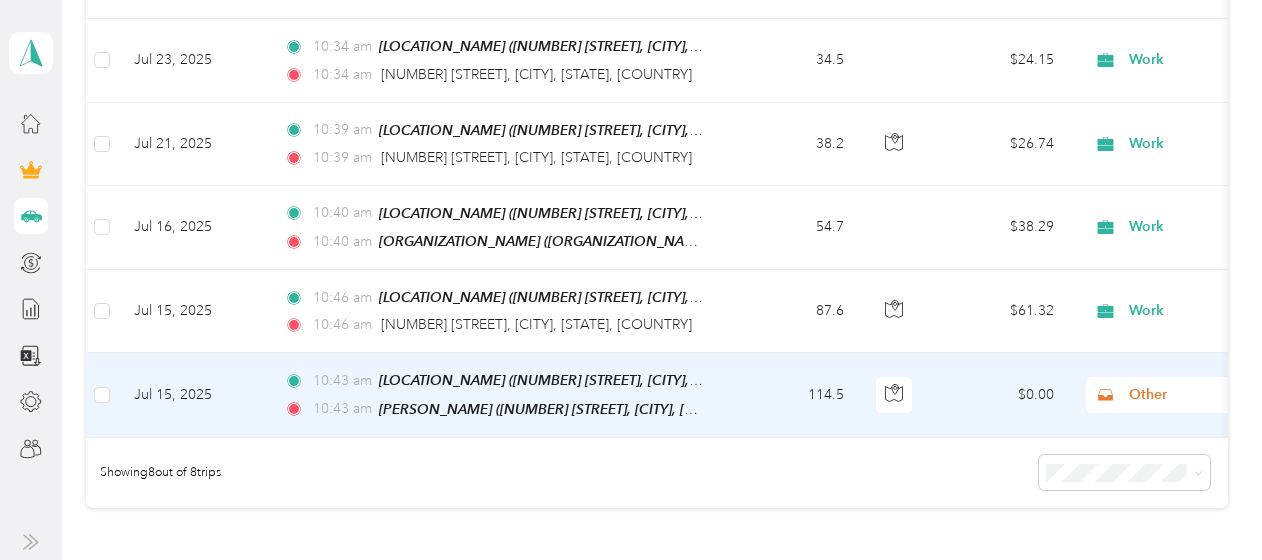 click on "Work" at bounding box center [1138, 97] 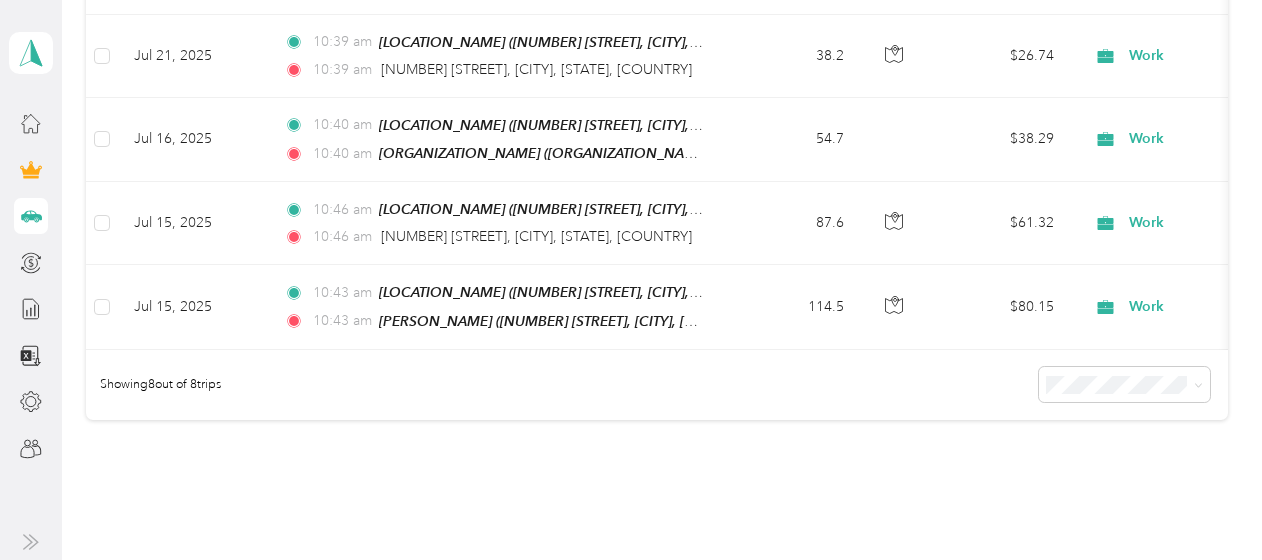 scroll, scrollTop: 839, scrollLeft: 0, axis: vertical 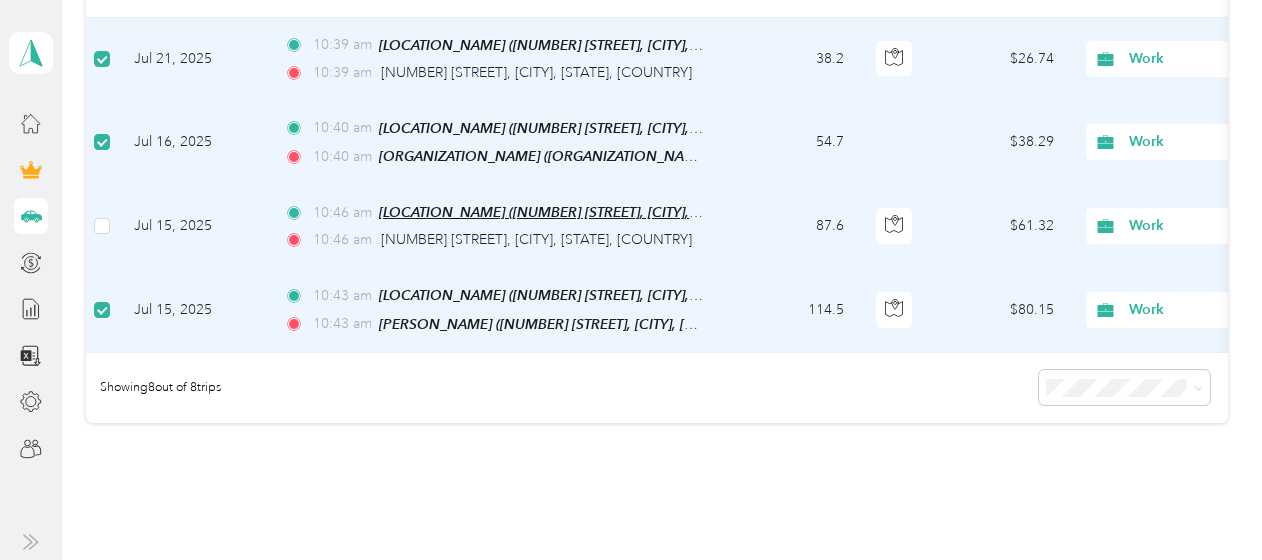 click on "[LOCATION_NAME] ([NUMBER] [STREET], [CITY], [STATE], [COUNTRY] , [CITY], [STATE])" at bounding box center (653, 212) 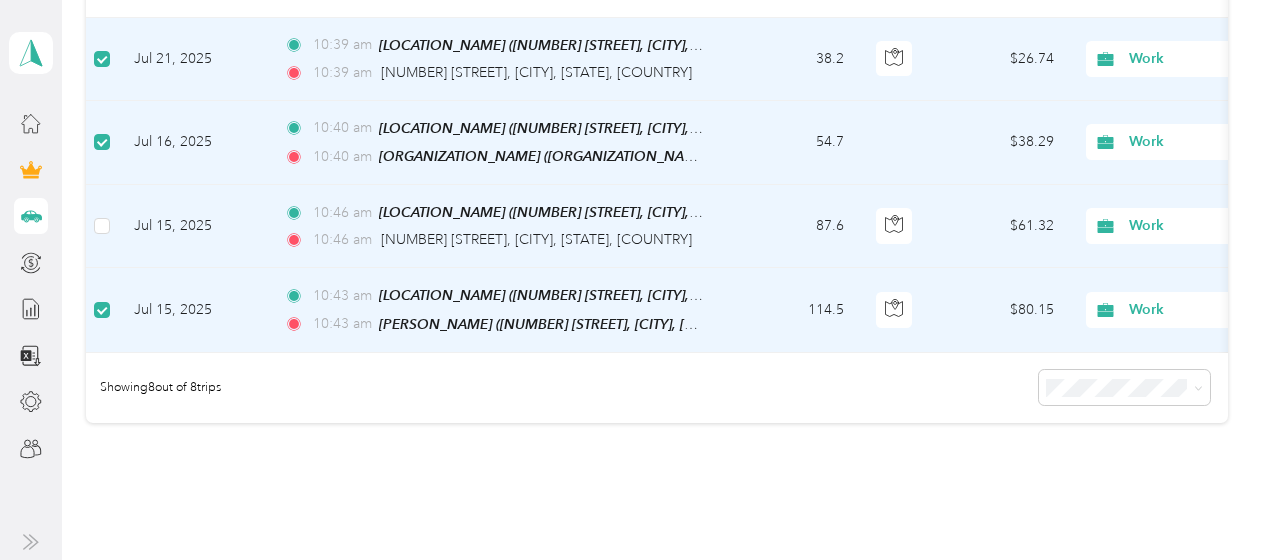 click on "Edit Place" at bounding box center [441, 145] 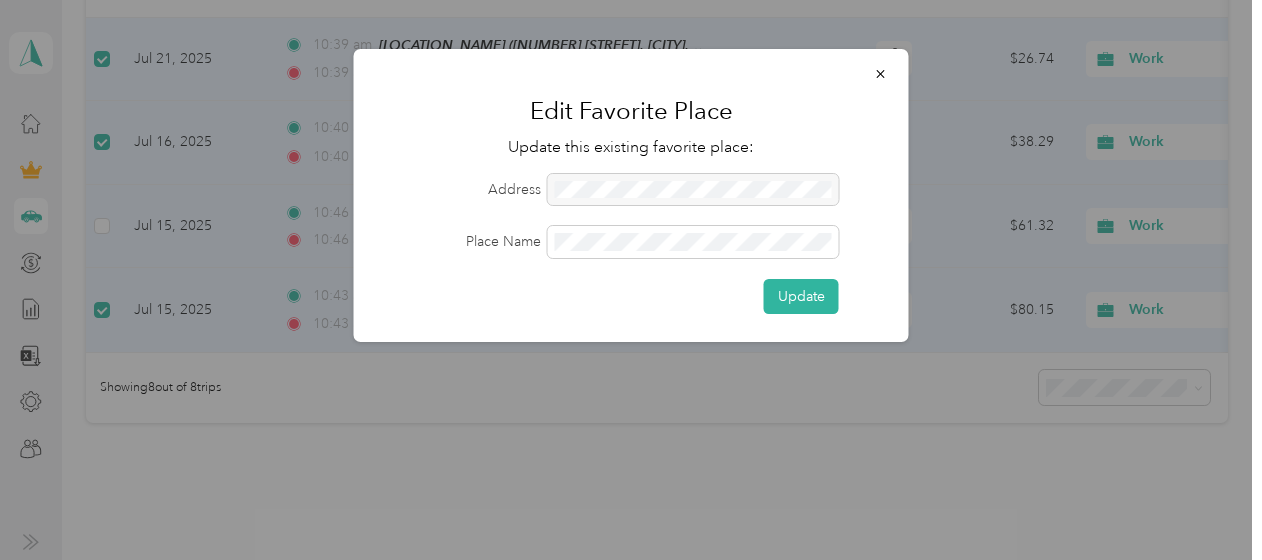 click at bounding box center (693, 190) 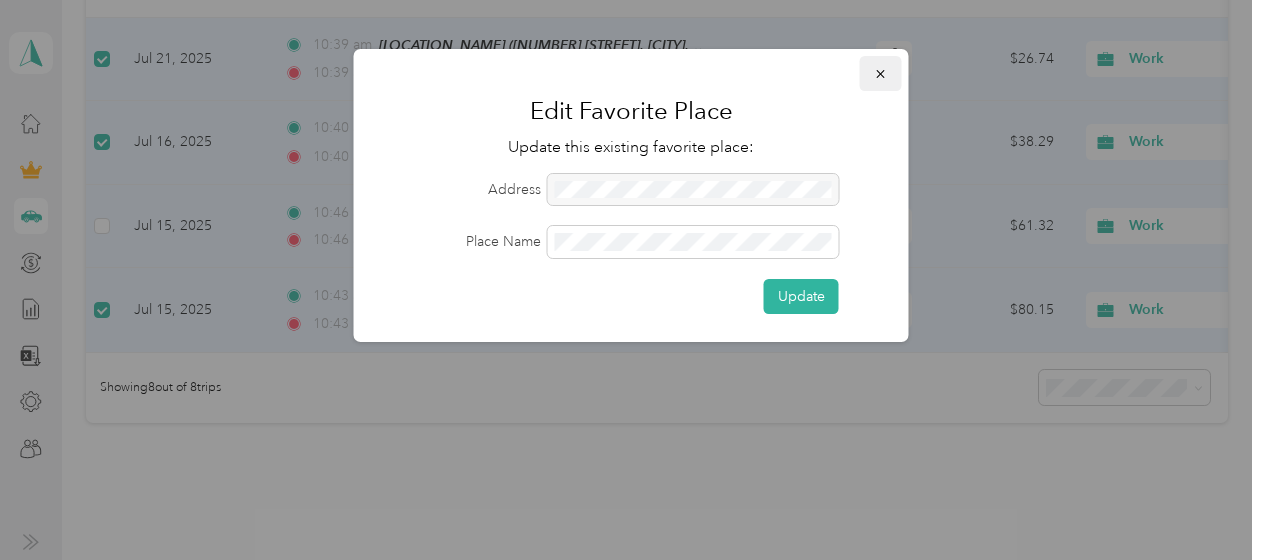 click 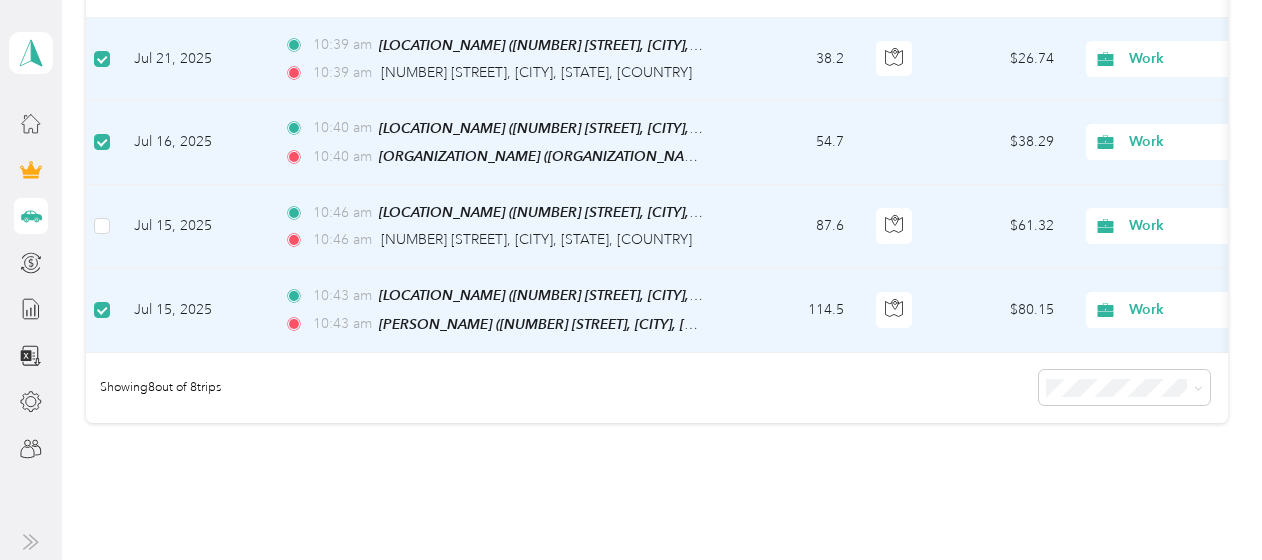 click 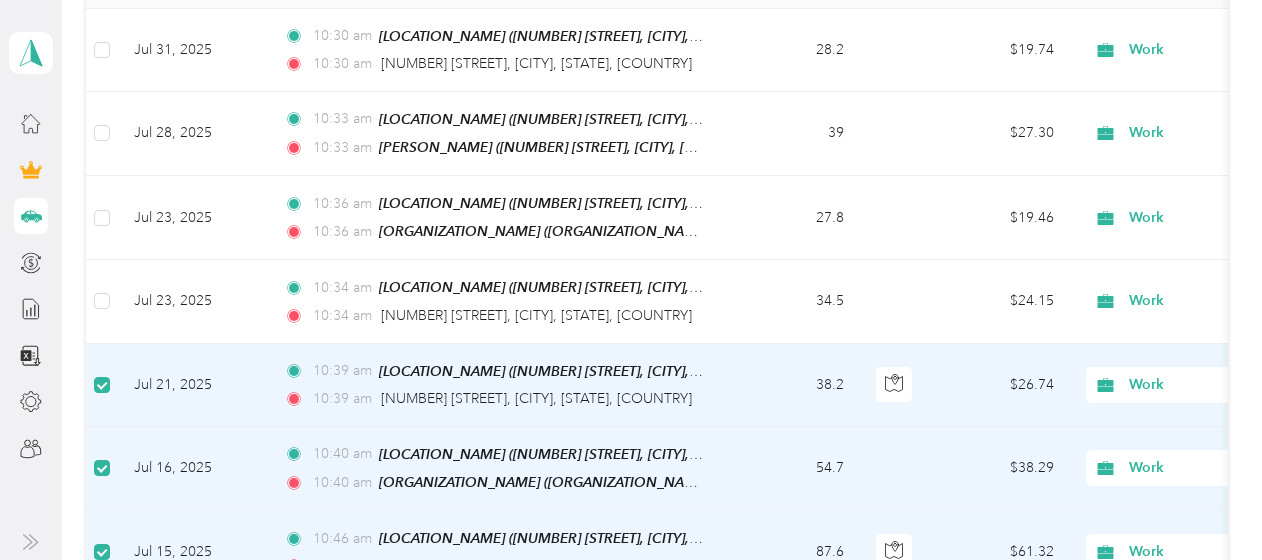 scroll, scrollTop: 498, scrollLeft: 0, axis: vertical 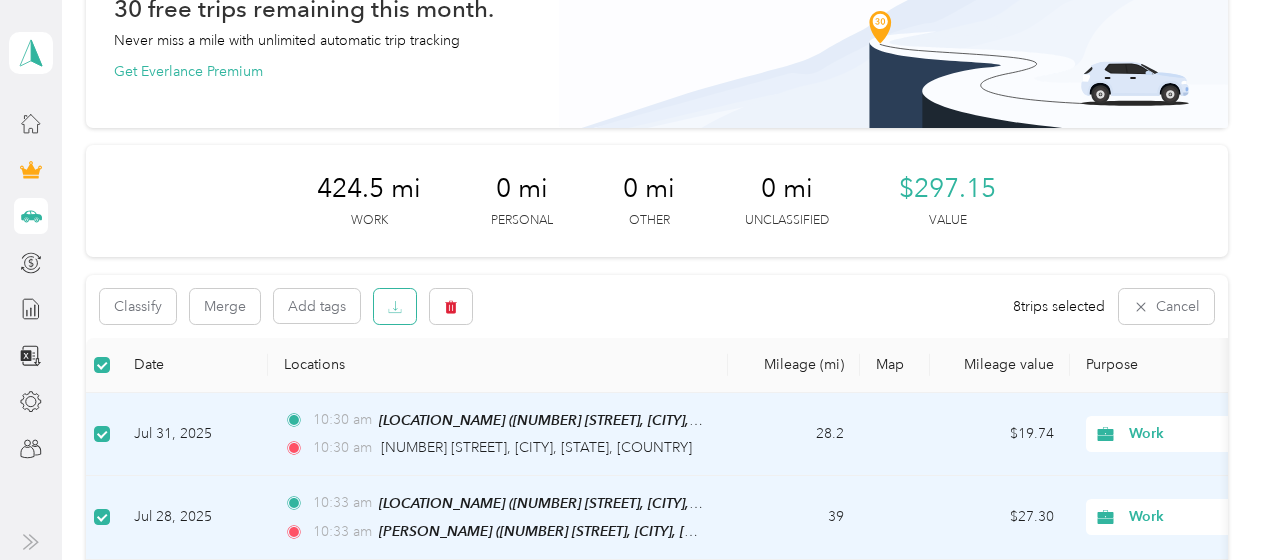 click 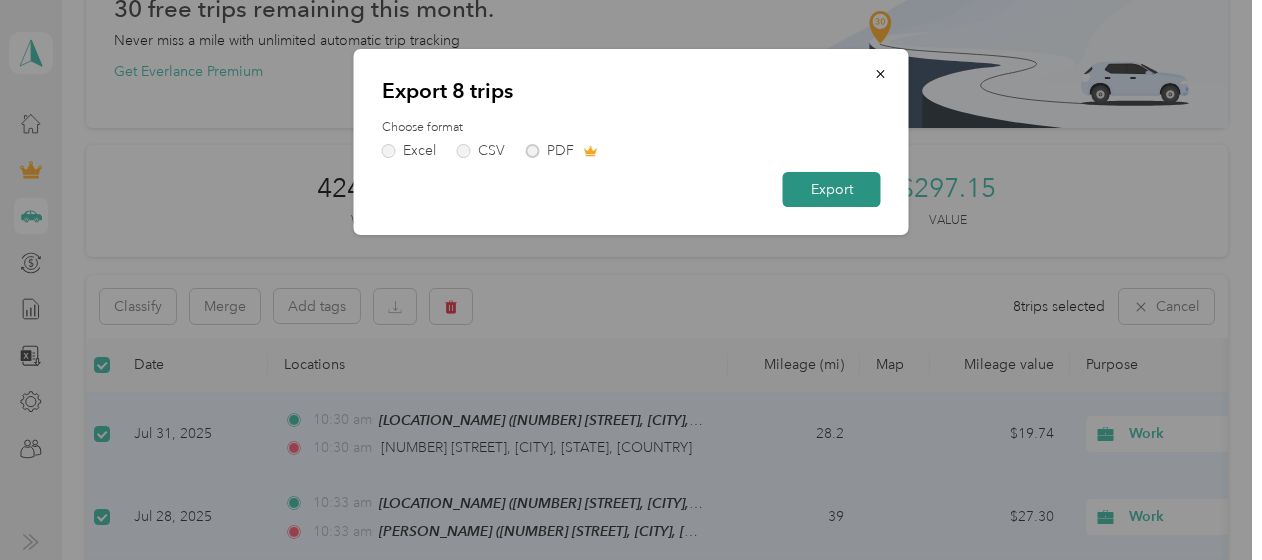 click on "Export" at bounding box center (832, 189) 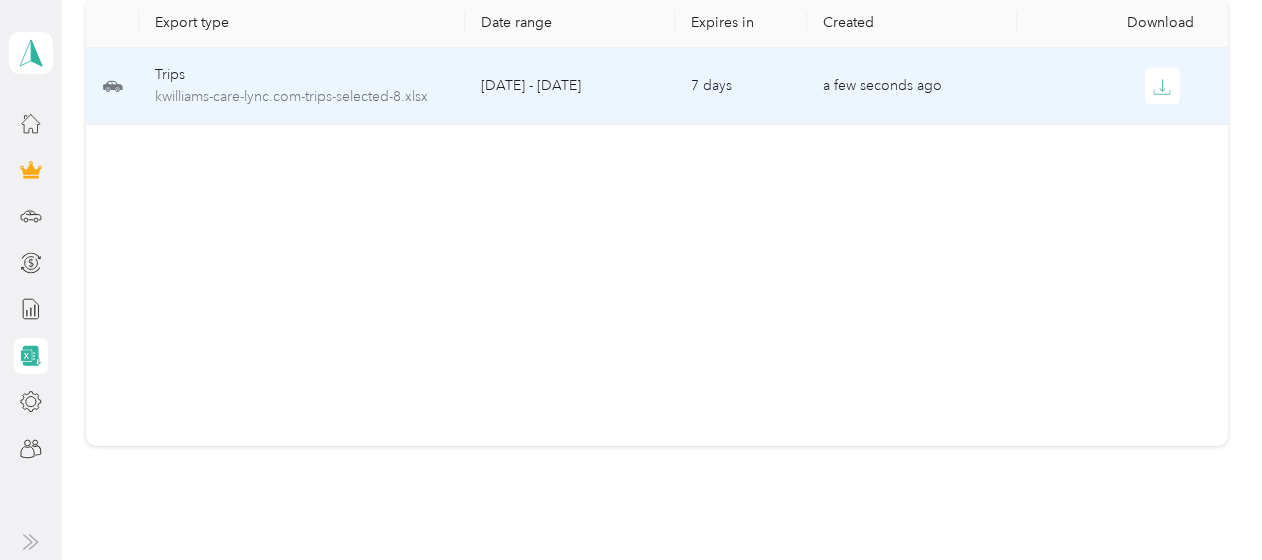 click on "[DATE] - [DATE]" at bounding box center [570, 86] 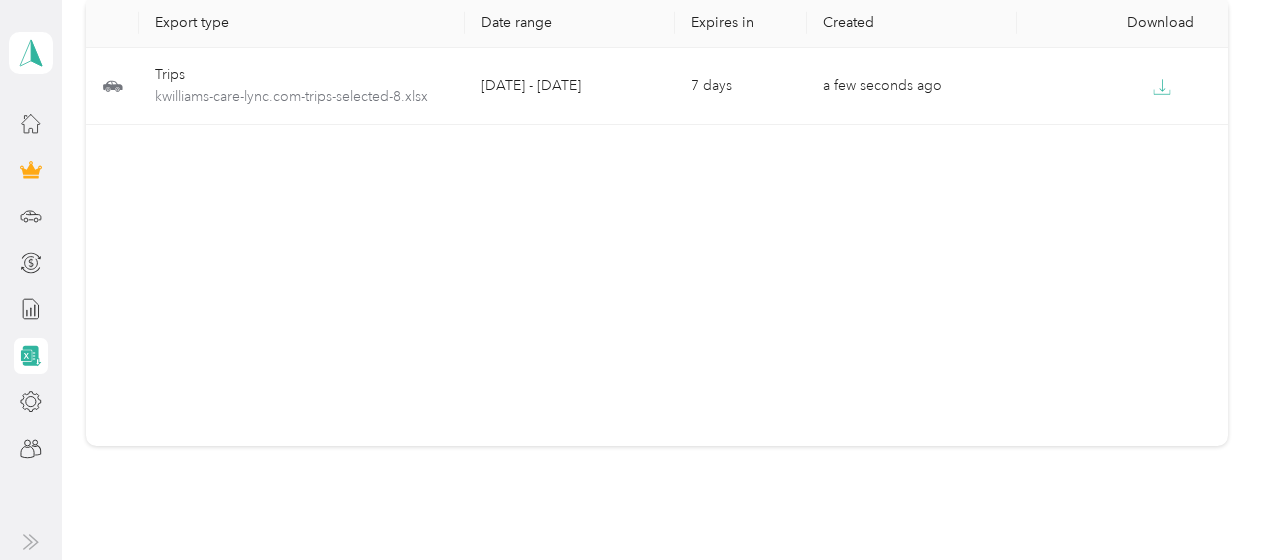 scroll, scrollTop: 0, scrollLeft: 0, axis: both 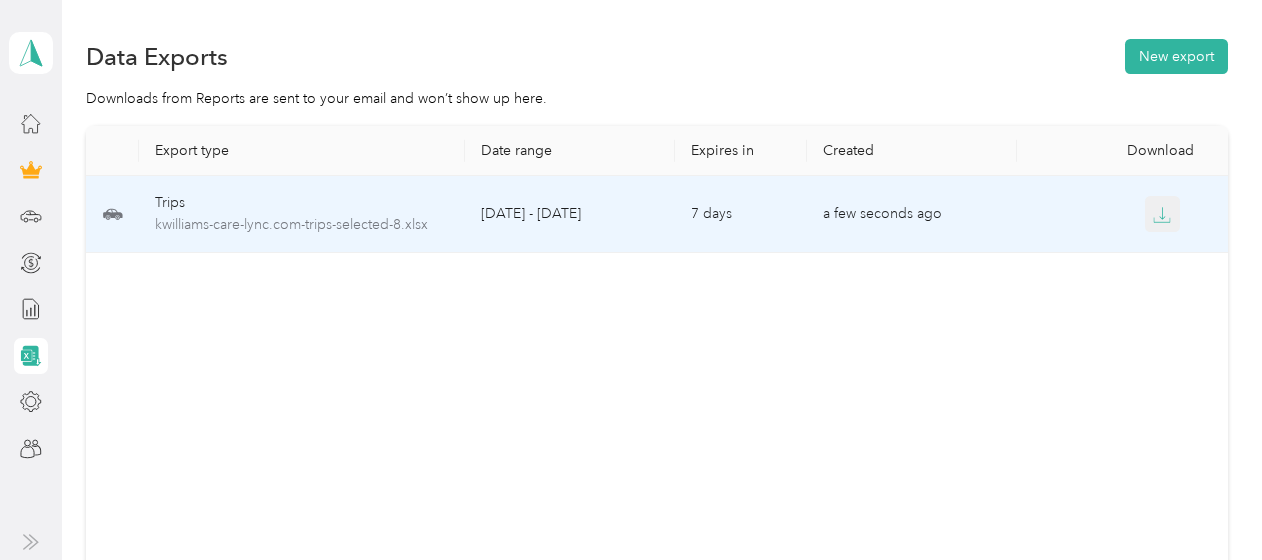click 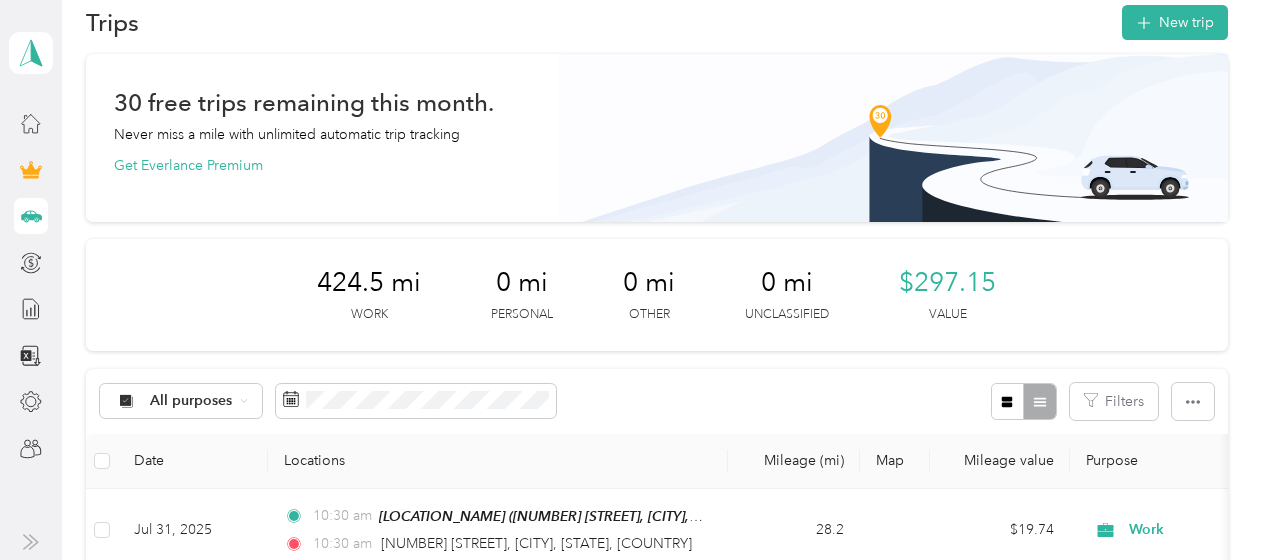 scroll, scrollTop: 0, scrollLeft: 0, axis: both 